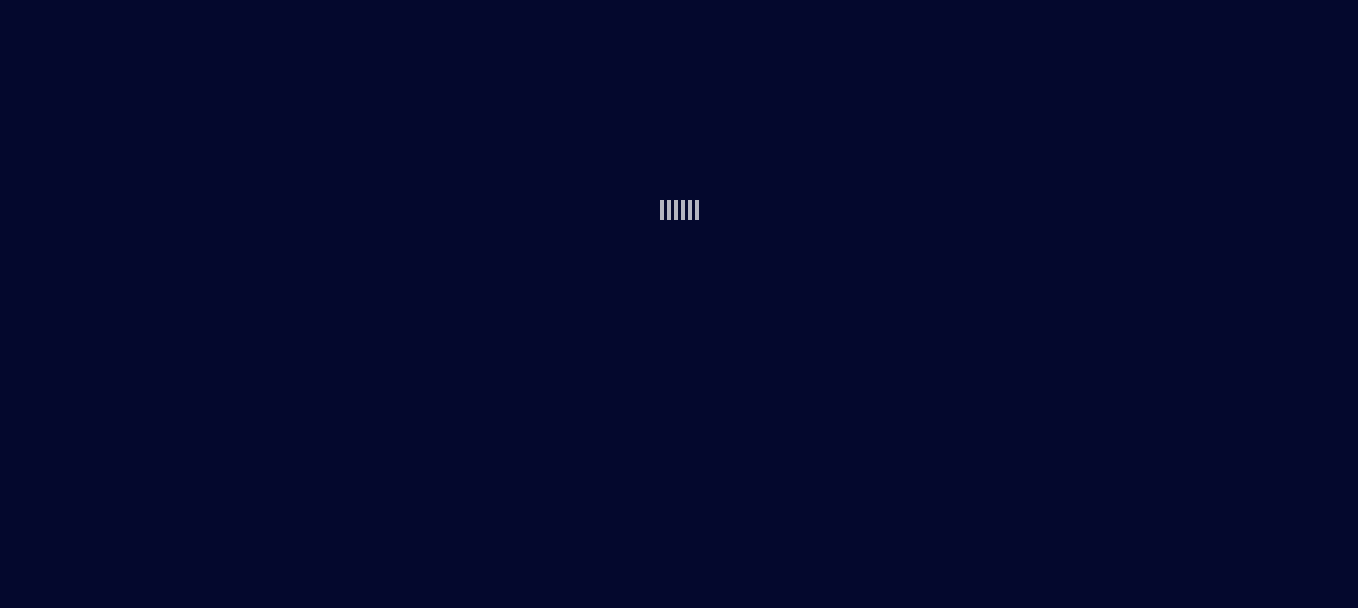 scroll, scrollTop: 0, scrollLeft: 0, axis: both 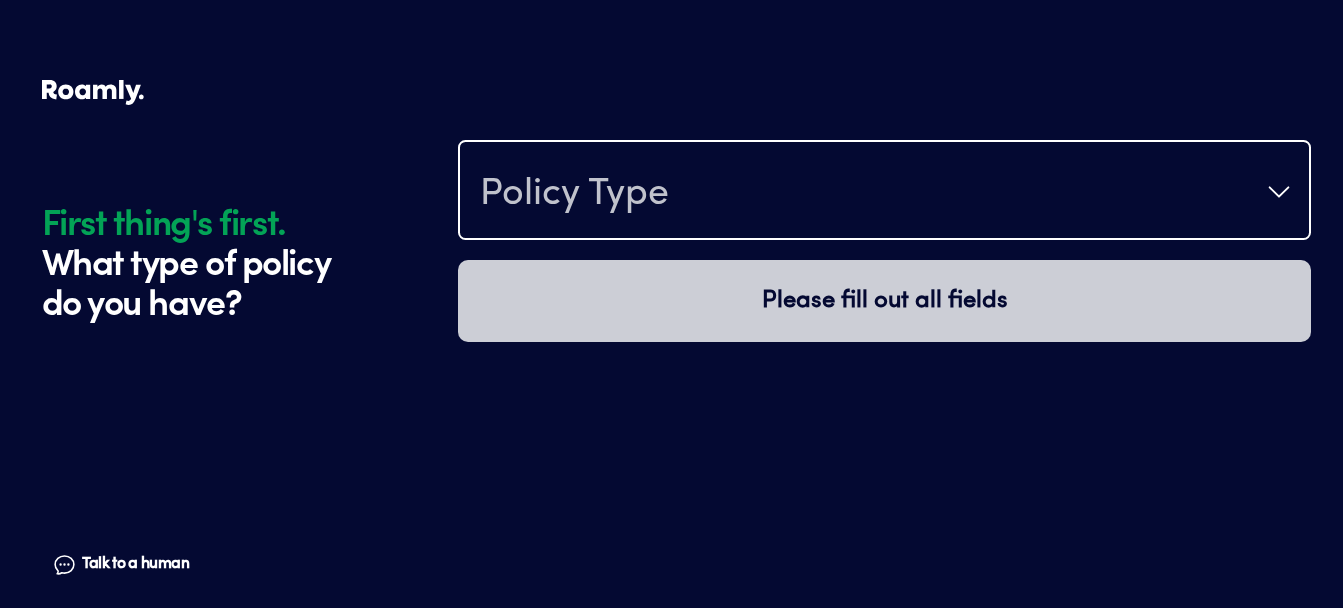 click on "Policy Type" at bounding box center (884, 192) 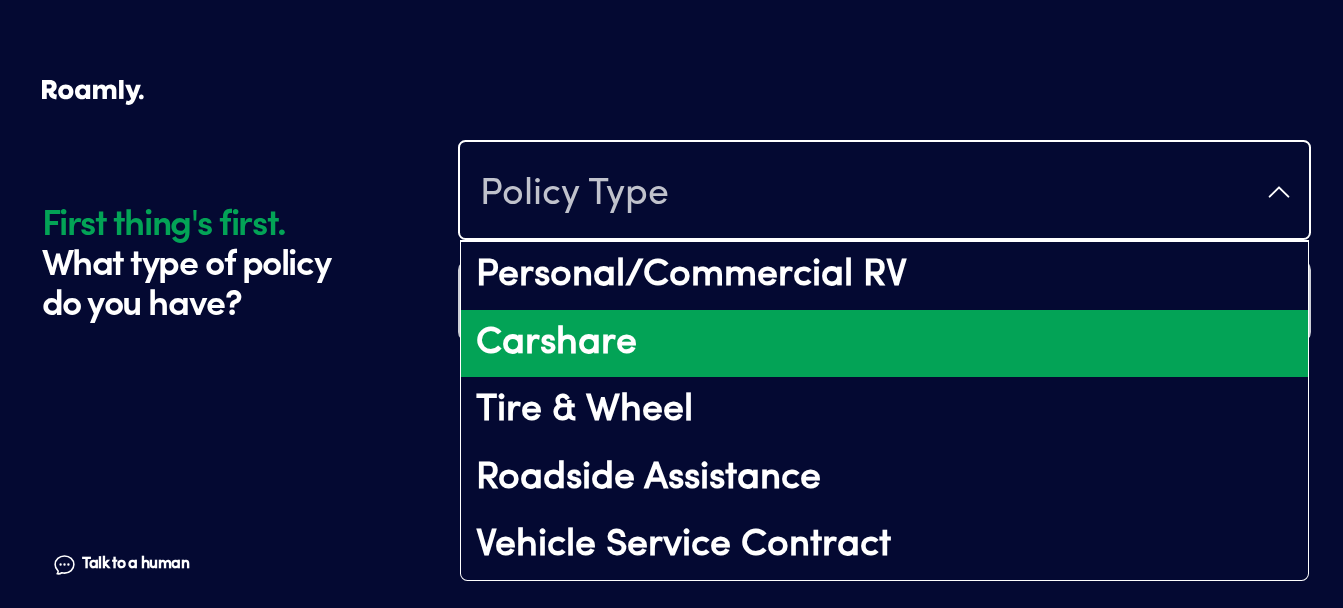 click on "Carshare" at bounding box center [884, 344] 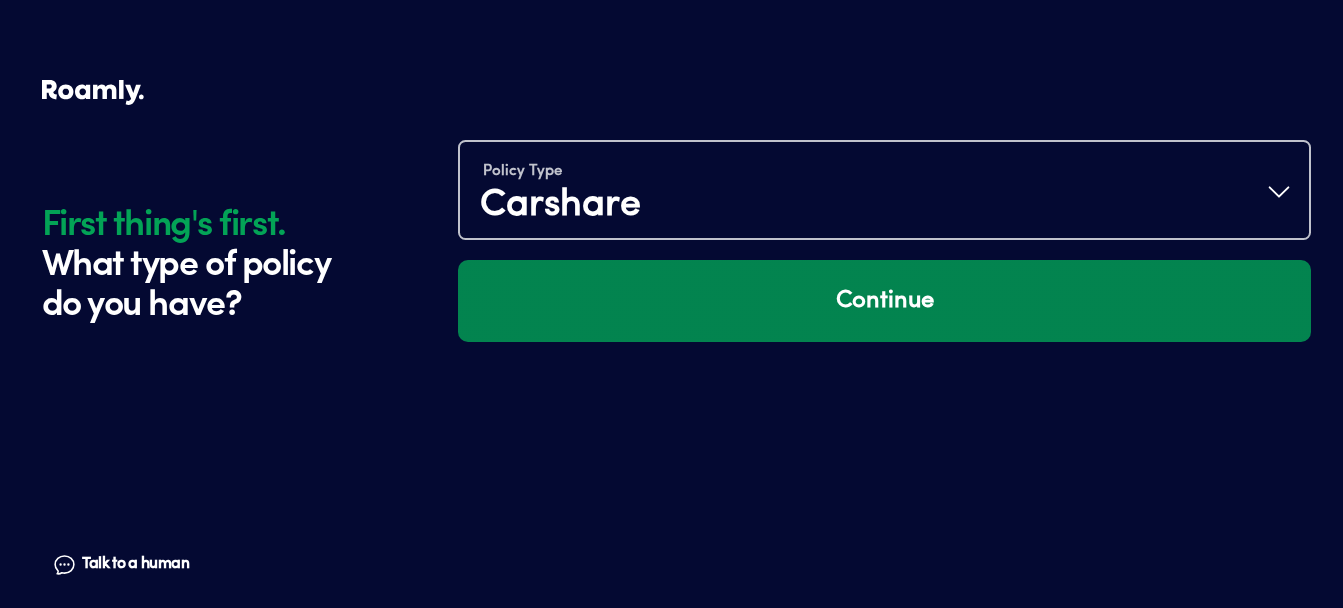 click on "Continue" at bounding box center (884, 301) 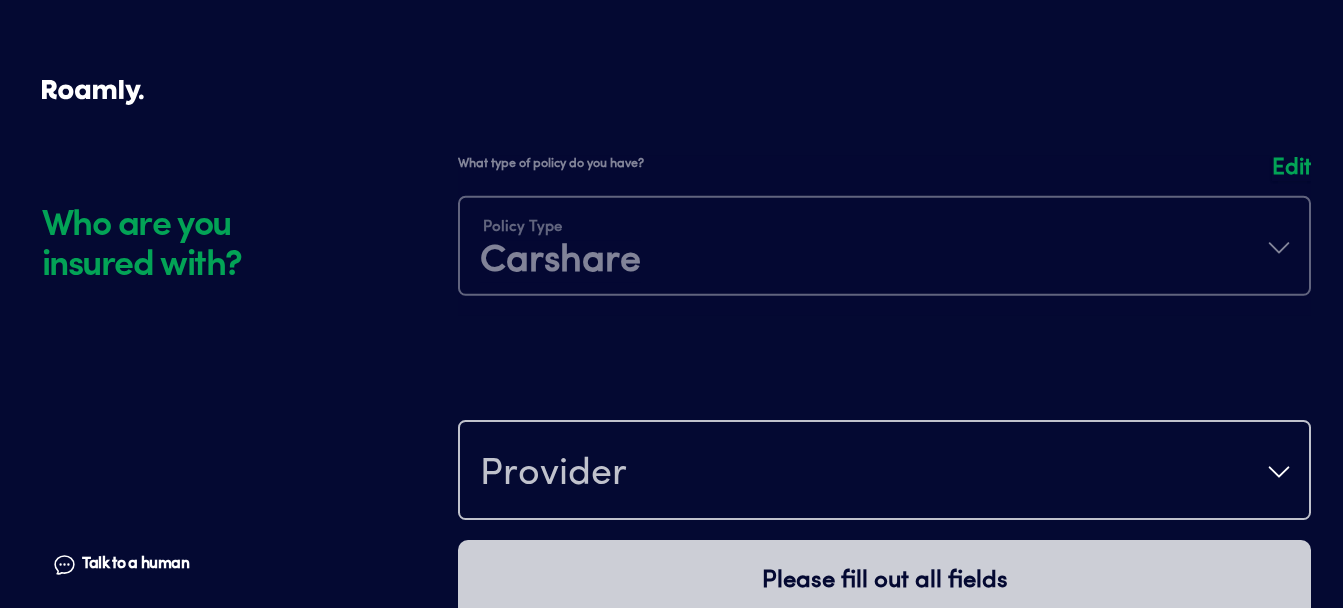 scroll, scrollTop: 280, scrollLeft: 0, axis: vertical 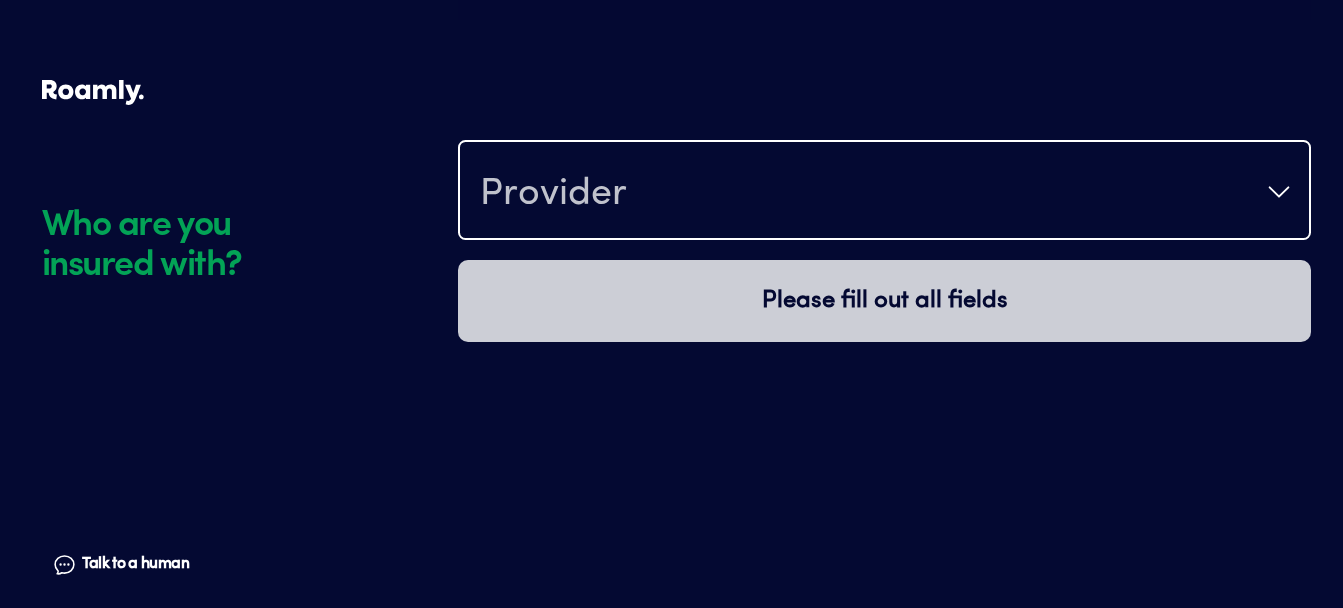 click on "Provider" at bounding box center (884, 192) 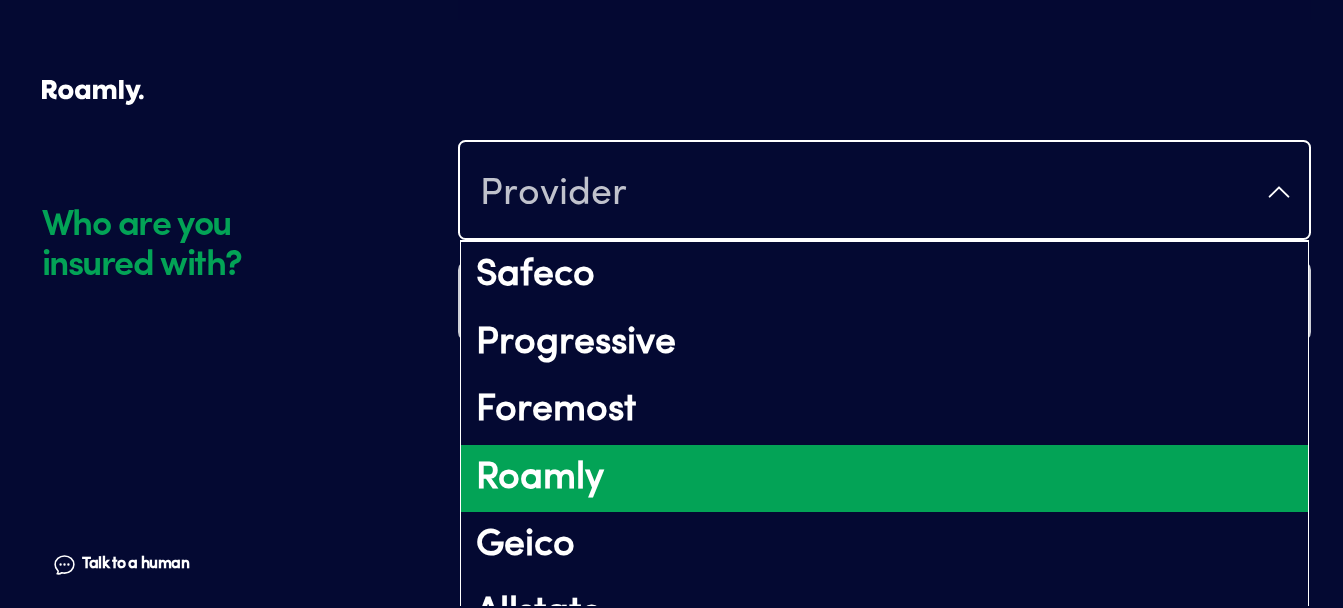 click on "Roamly" at bounding box center (884, 479) 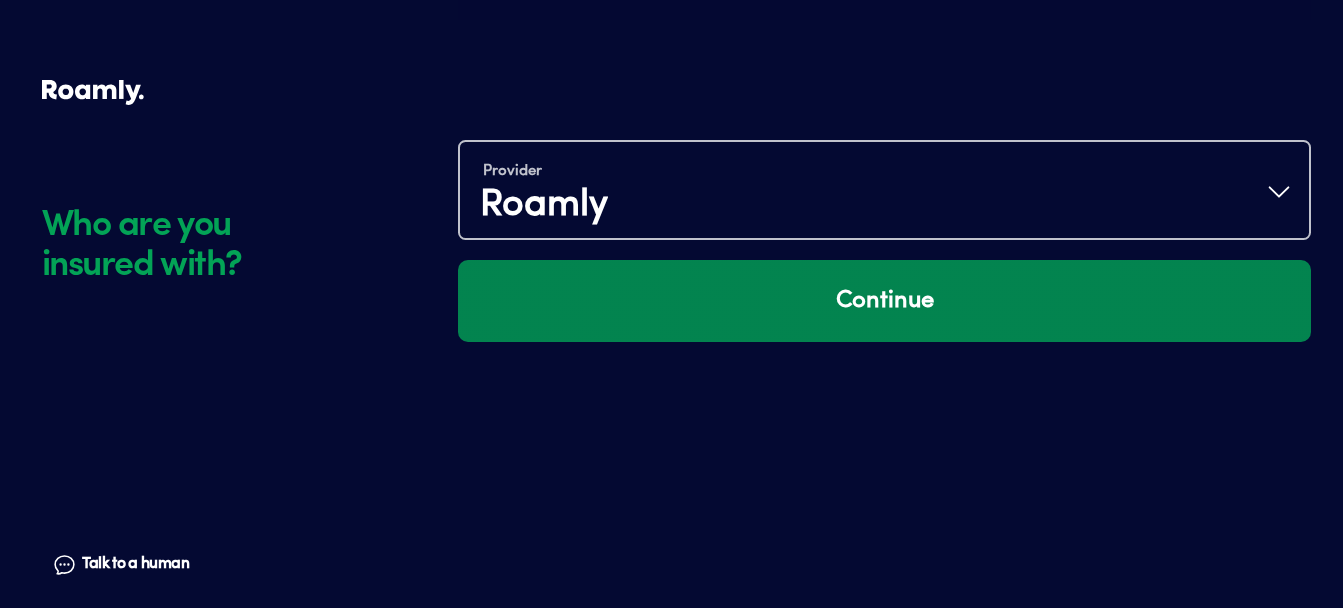 click on "Continue" at bounding box center [884, 301] 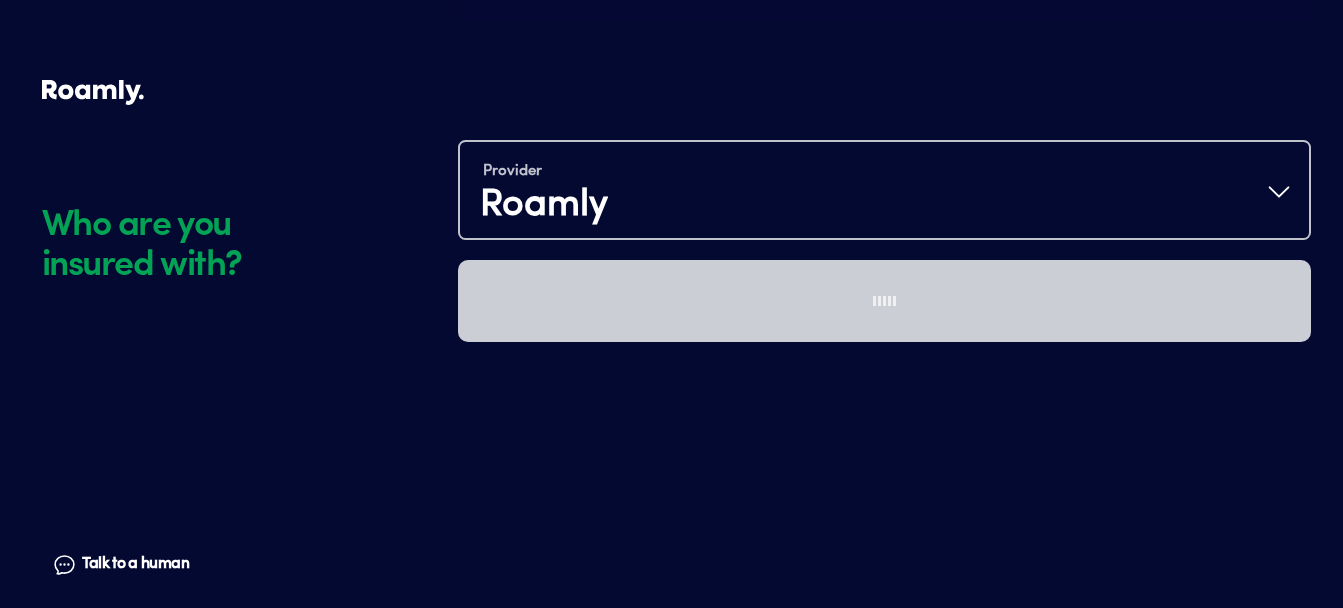 scroll, scrollTop: 560, scrollLeft: 0, axis: vertical 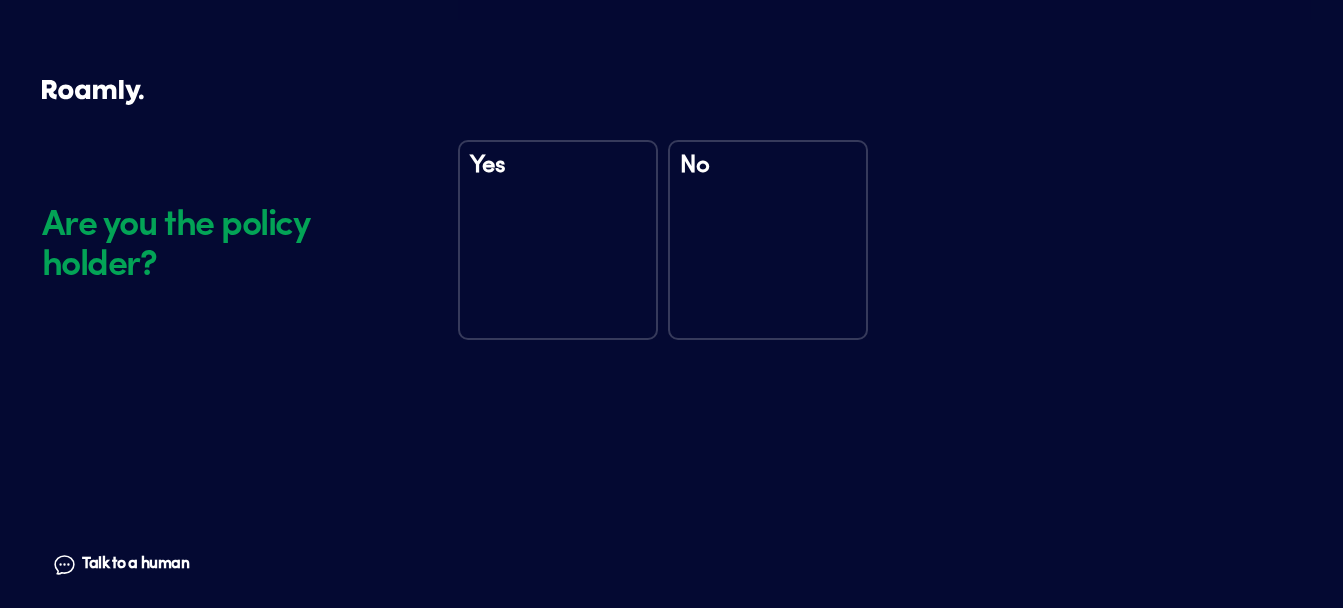 click on "No" at bounding box center (768, 240) 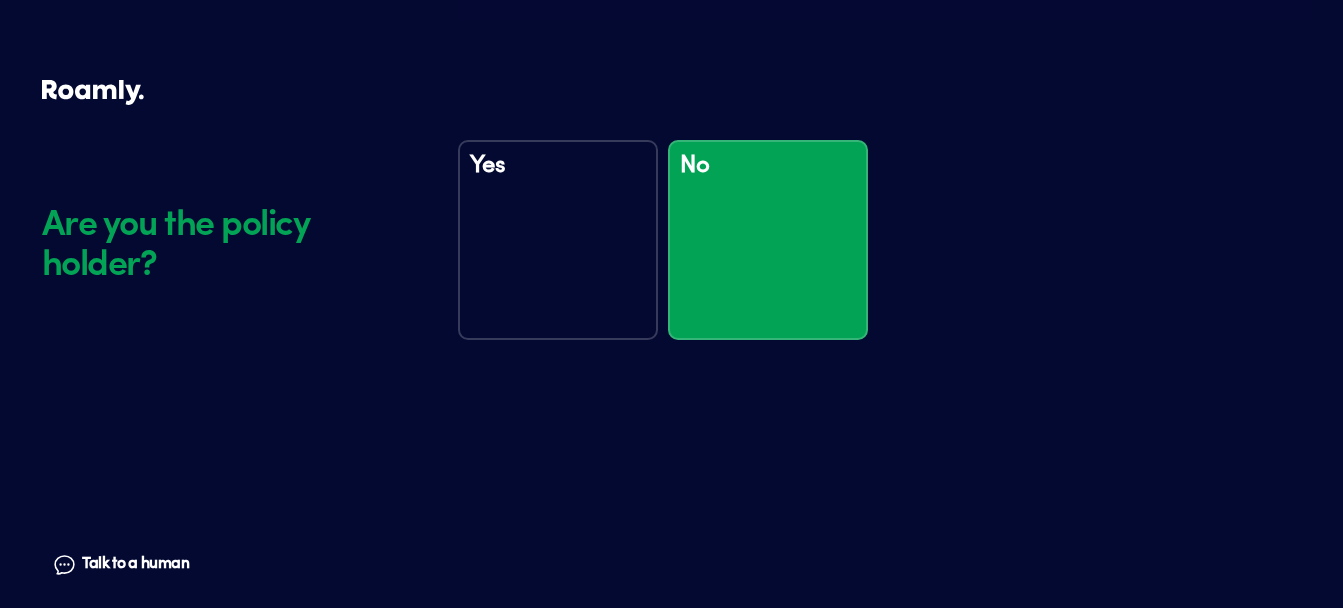 scroll, scrollTop: 950, scrollLeft: 0, axis: vertical 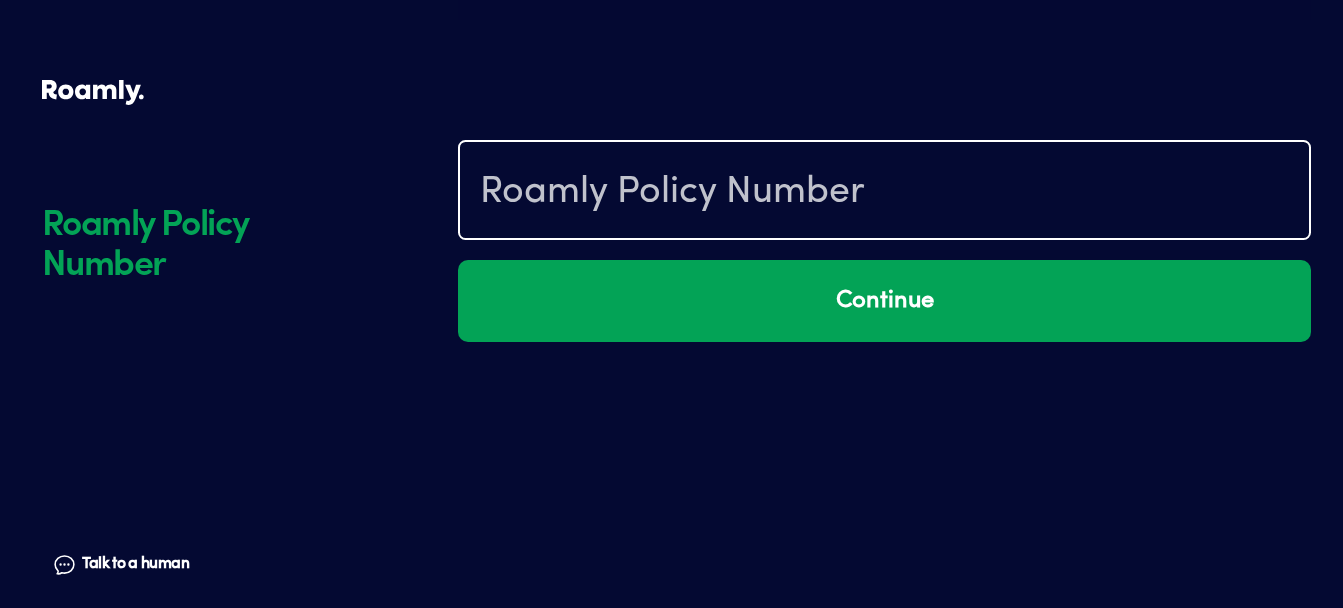 paste on "R752701245" 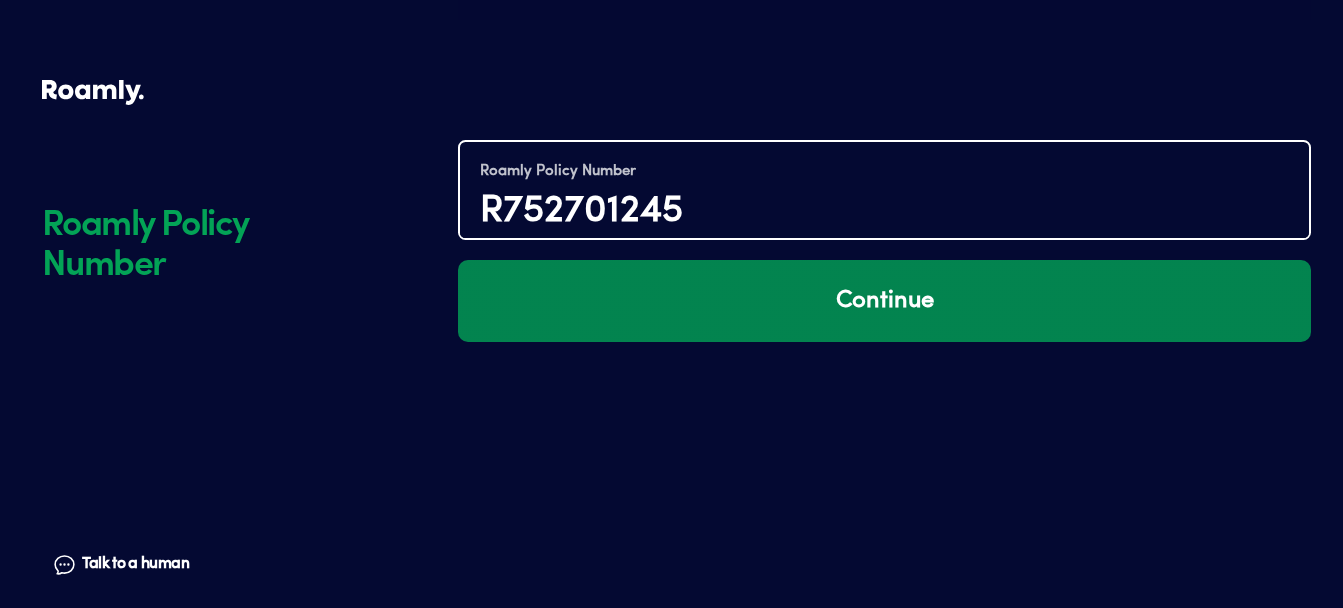type on "R752701245" 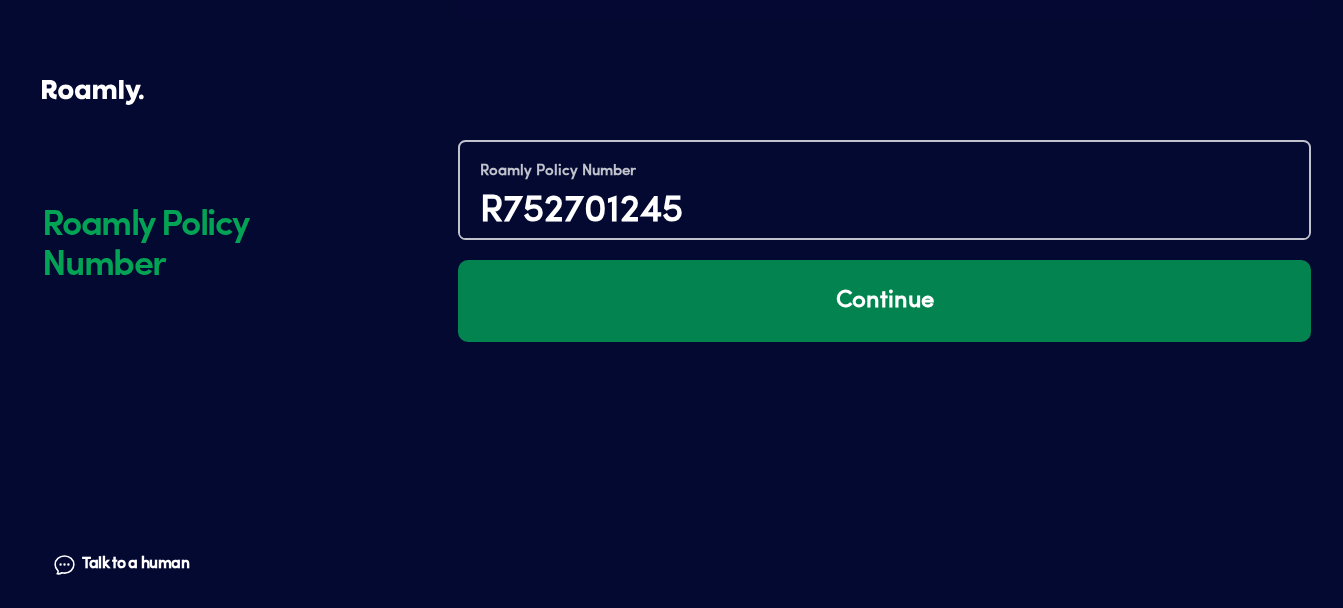 click on "Continue" at bounding box center (884, 301) 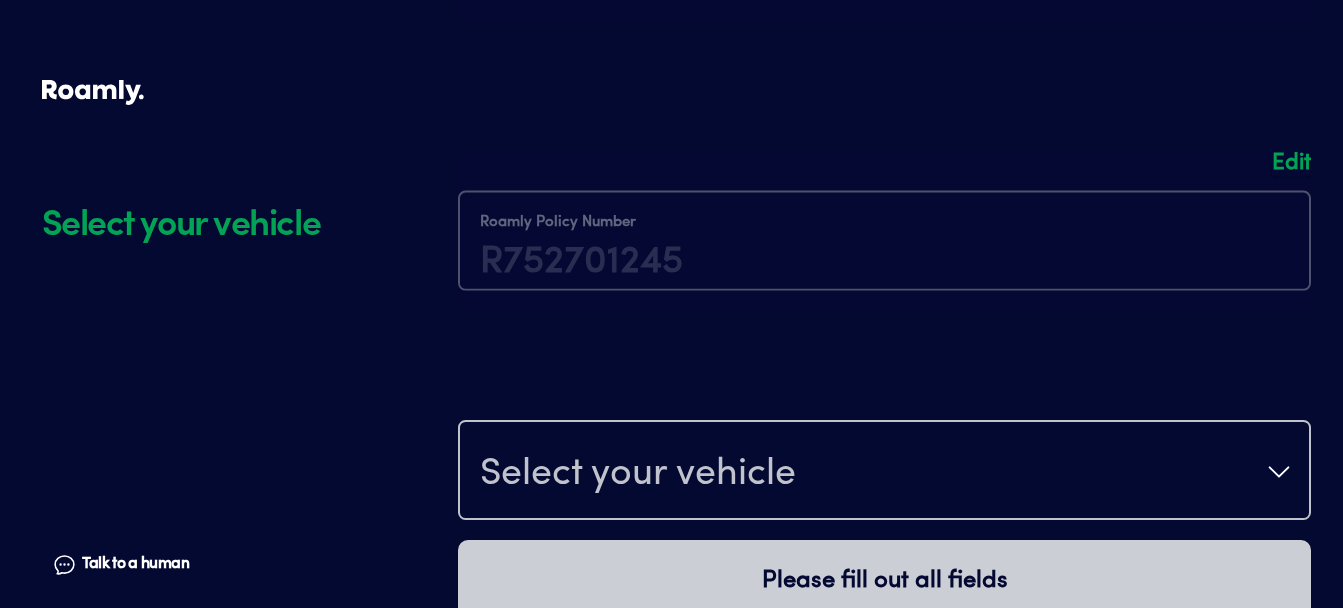 scroll, scrollTop: 1230, scrollLeft: 0, axis: vertical 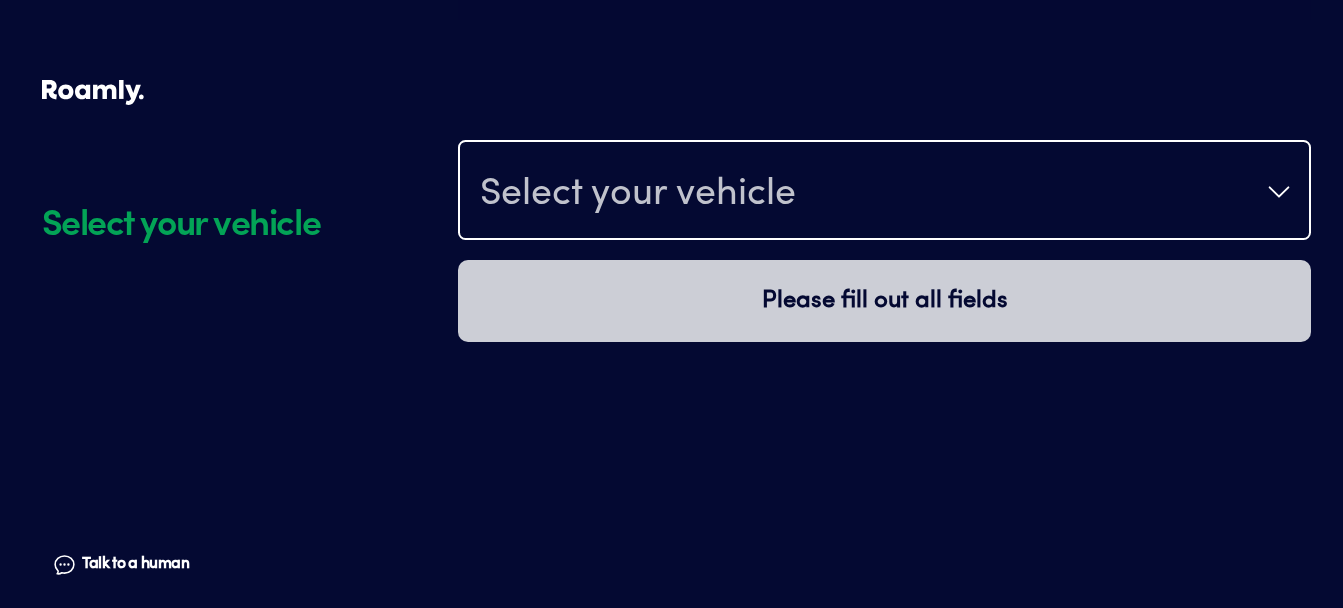 click on "Select your vehicle" at bounding box center (638, 194) 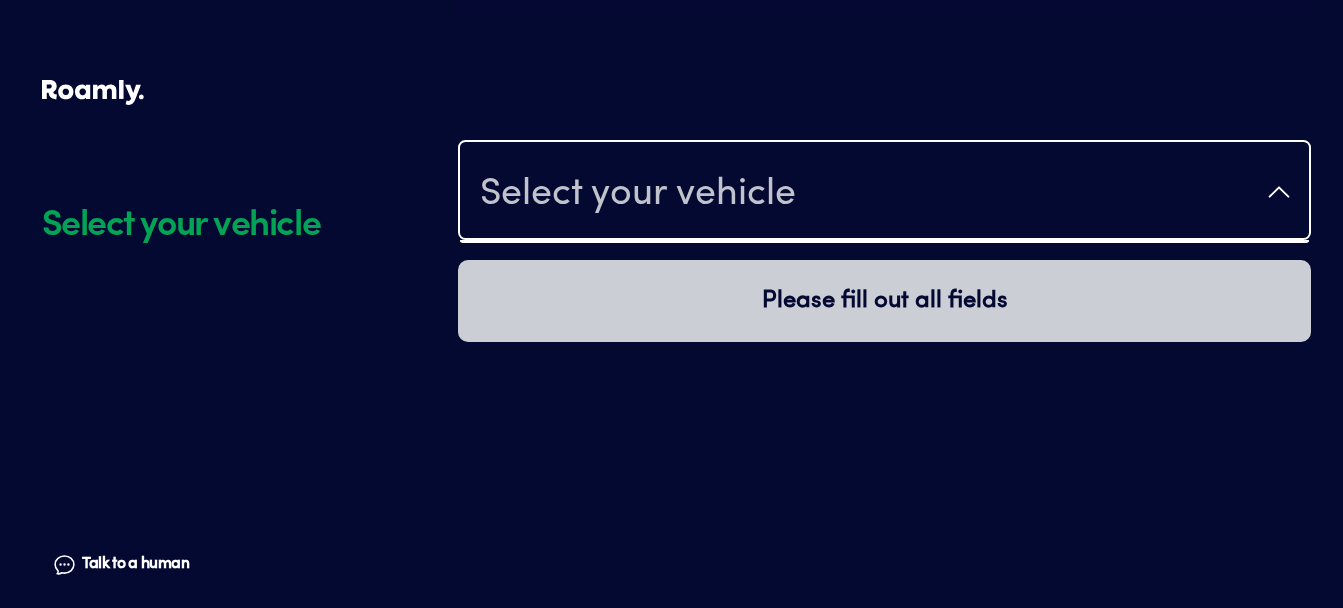 click on "Select your vehicle" at bounding box center (638, 194) 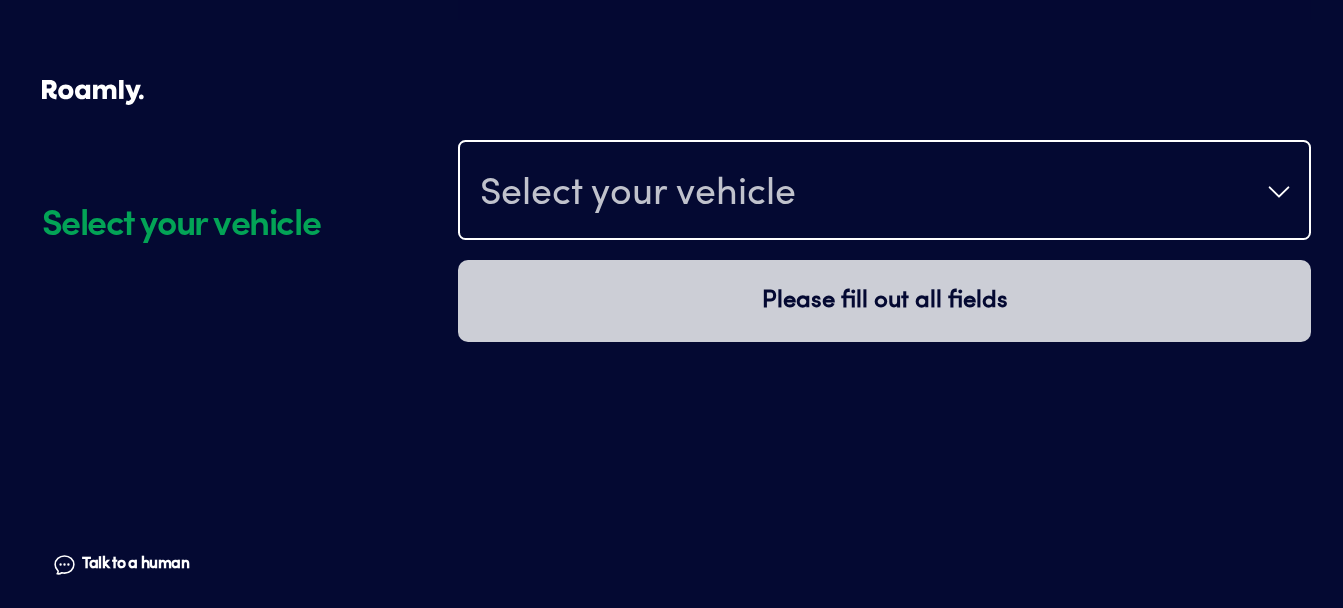 click on "Select your vehicle" at bounding box center (638, 194) 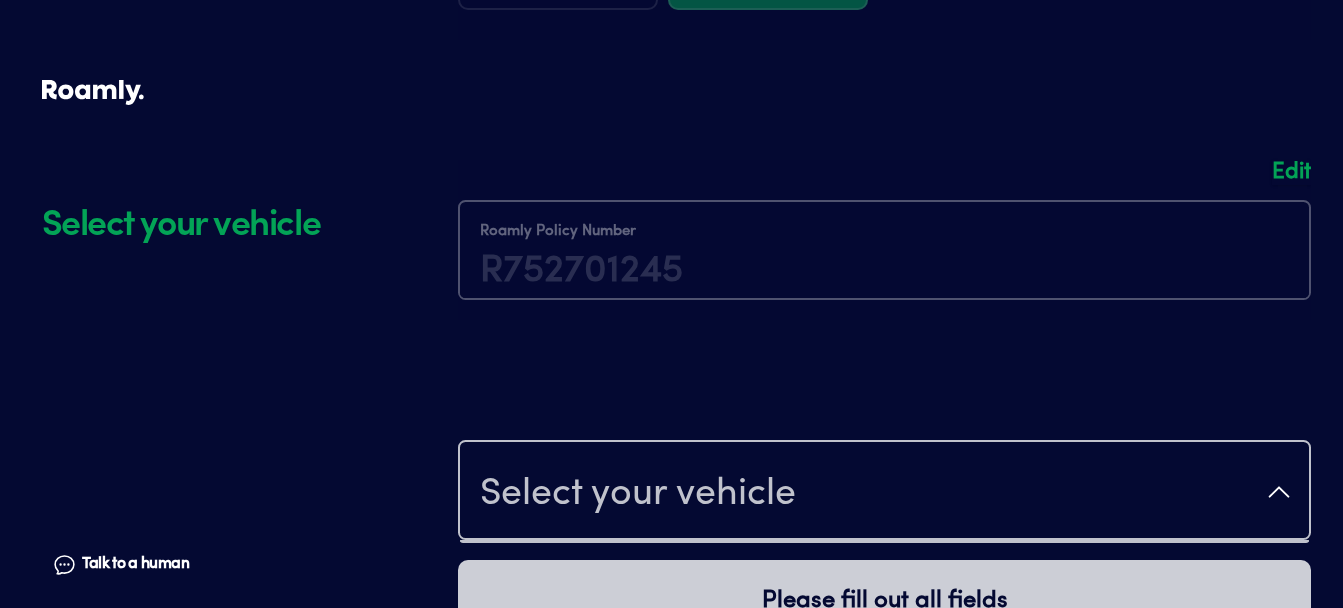 scroll, scrollTop: 830, scrollLeft: 0, axis: vertical 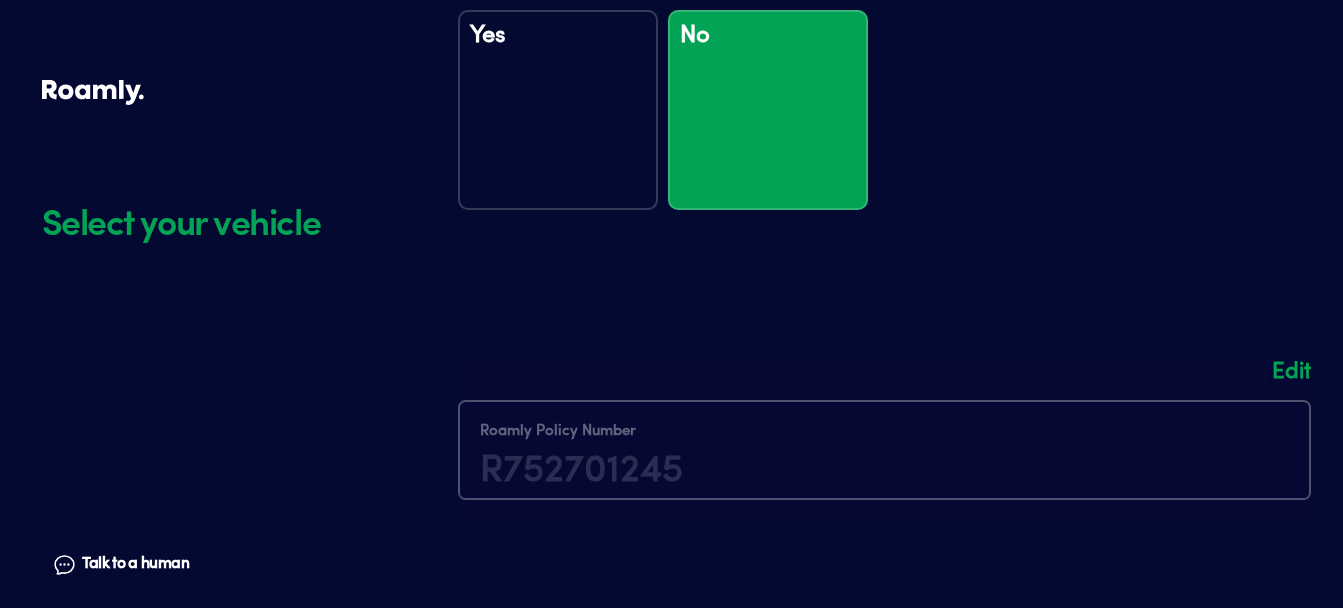 click at bounding box center [884, 105] 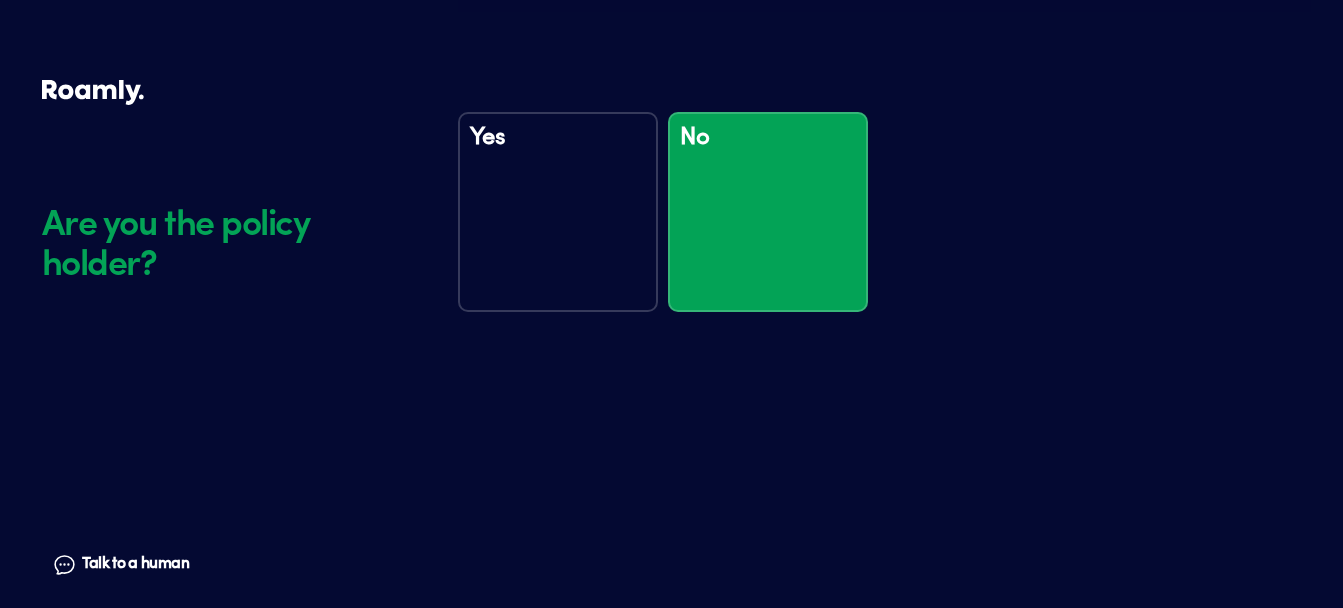 scroll, scrollTop: 560, scrollLeft: 0, axis: vertical 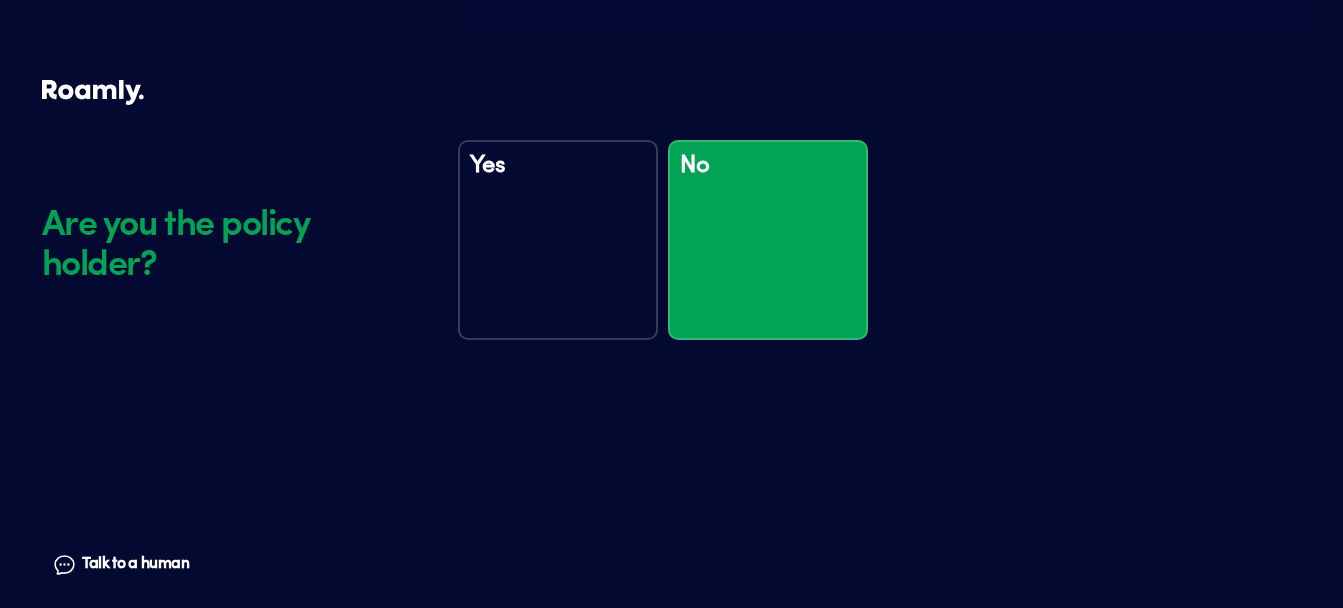 click on "Yes" at bounding box center [558, 240] 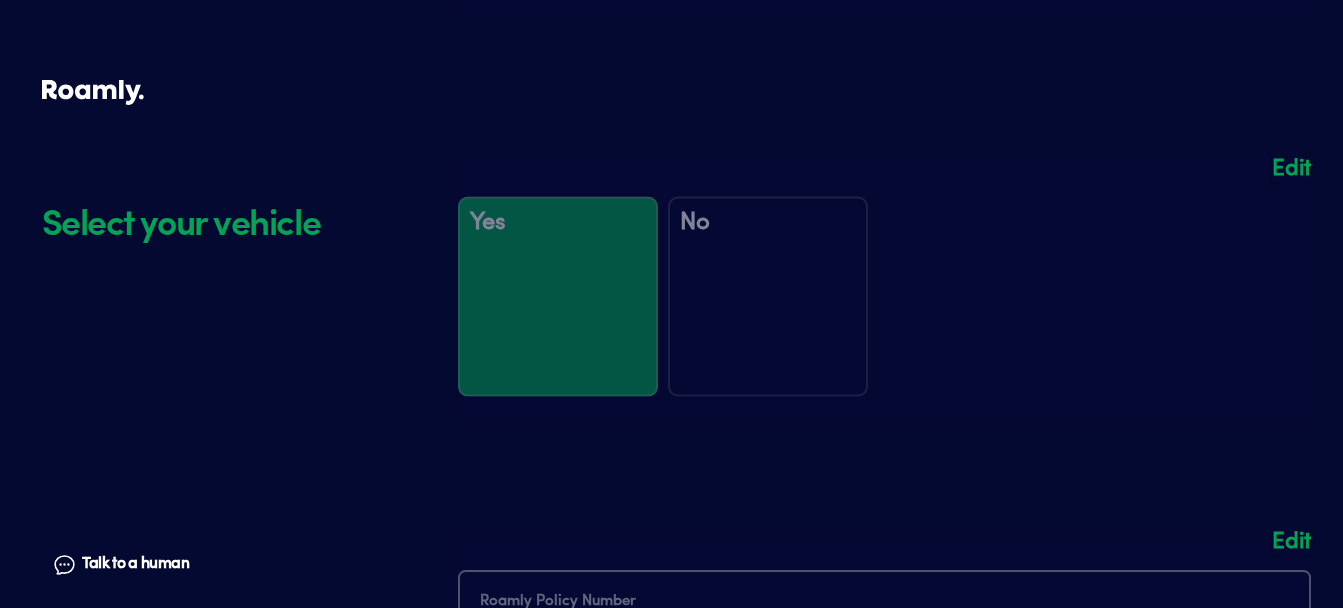scroll, scrollTop: 1230, scrollLeft: 0, axis: vertical 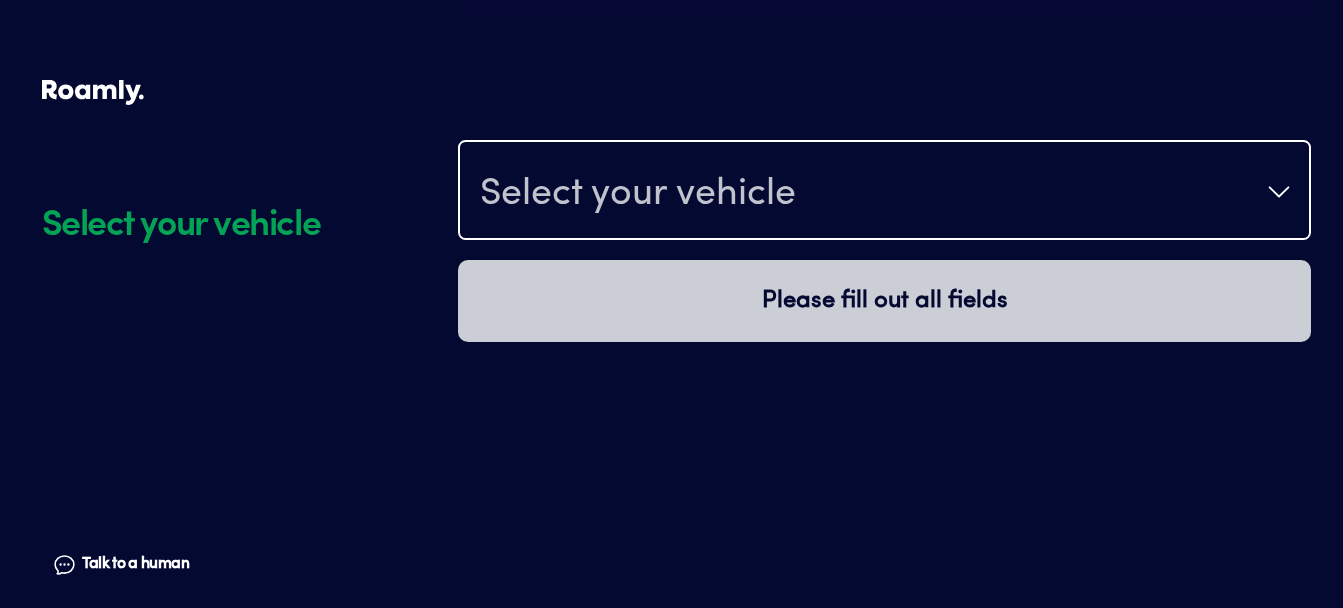 click on "Select your vehicle" at bounding box center [638, 194] 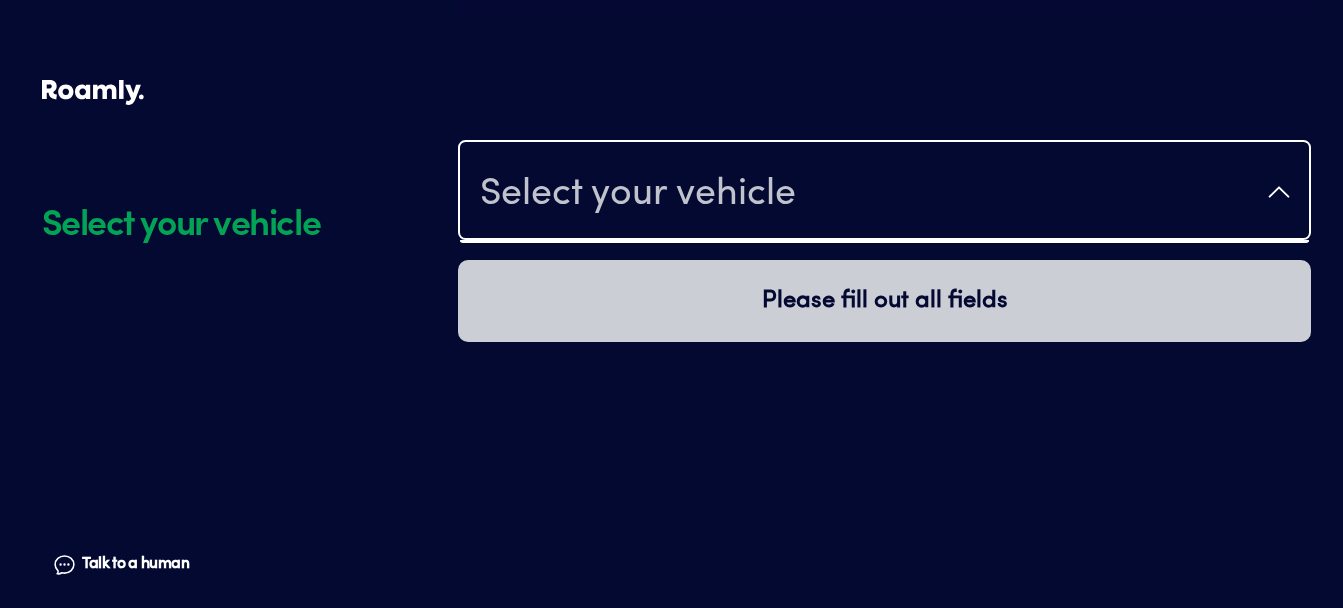 click on "Select your vehicle" at bounding box center [638, 194] 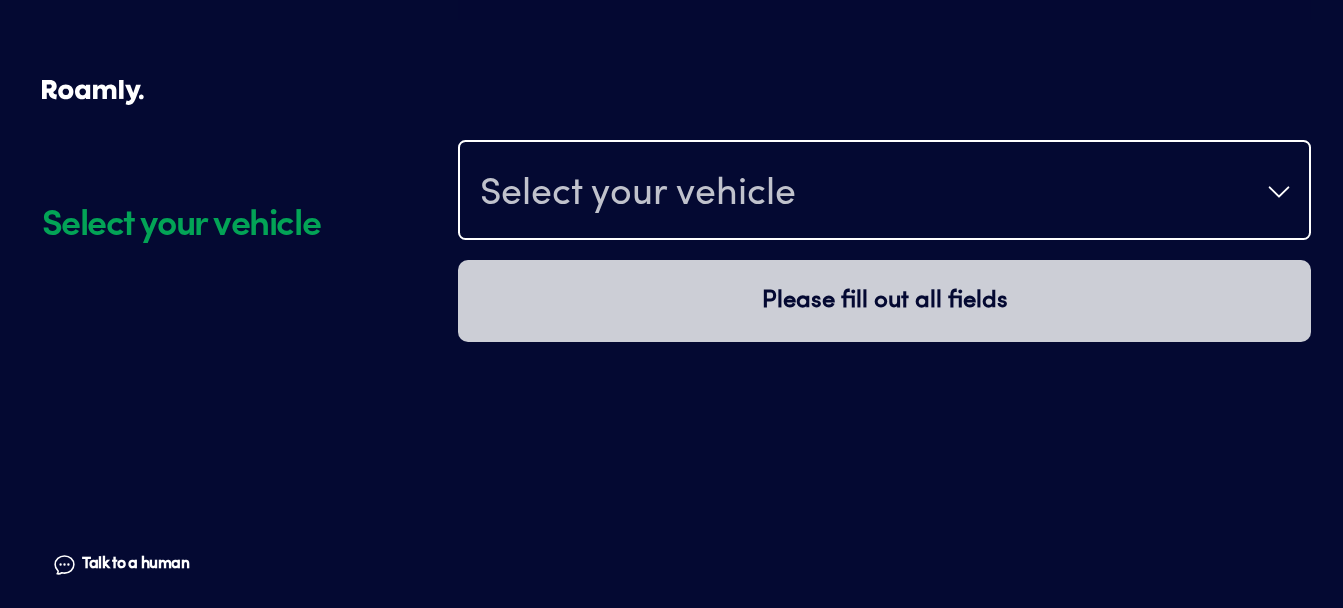click on "Select your vehicle" at bounding box center [638, 194] 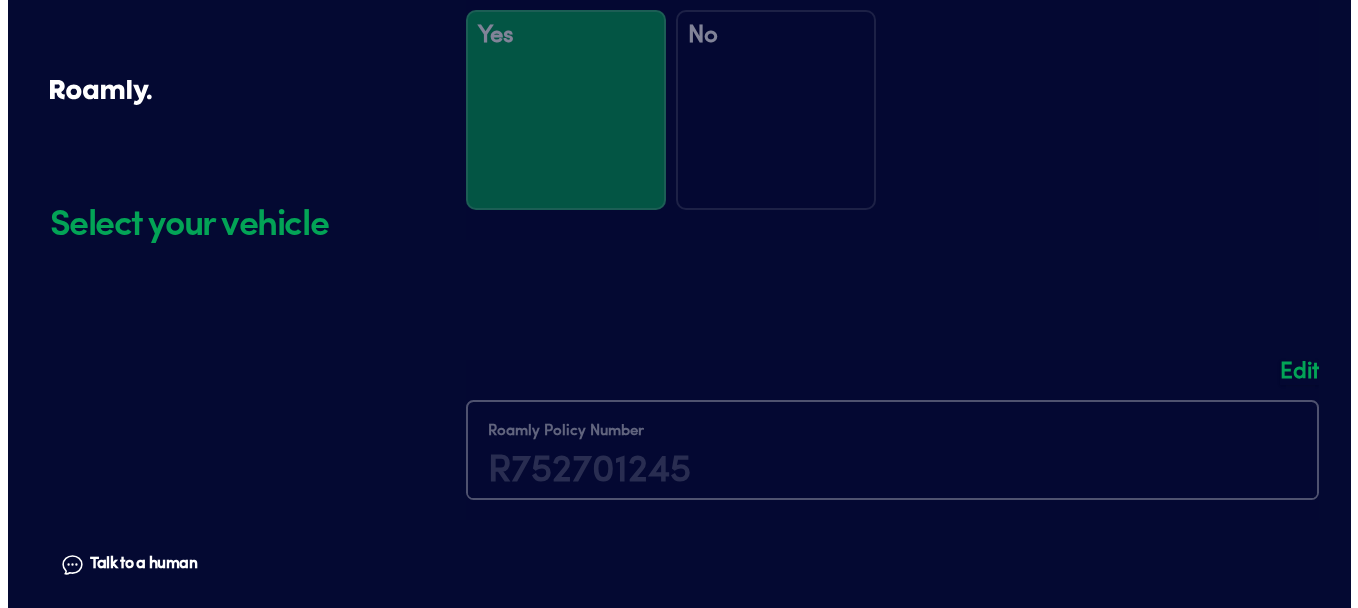 scroll, scrollTop: 830, scrollLeft: 0, axis: vertical 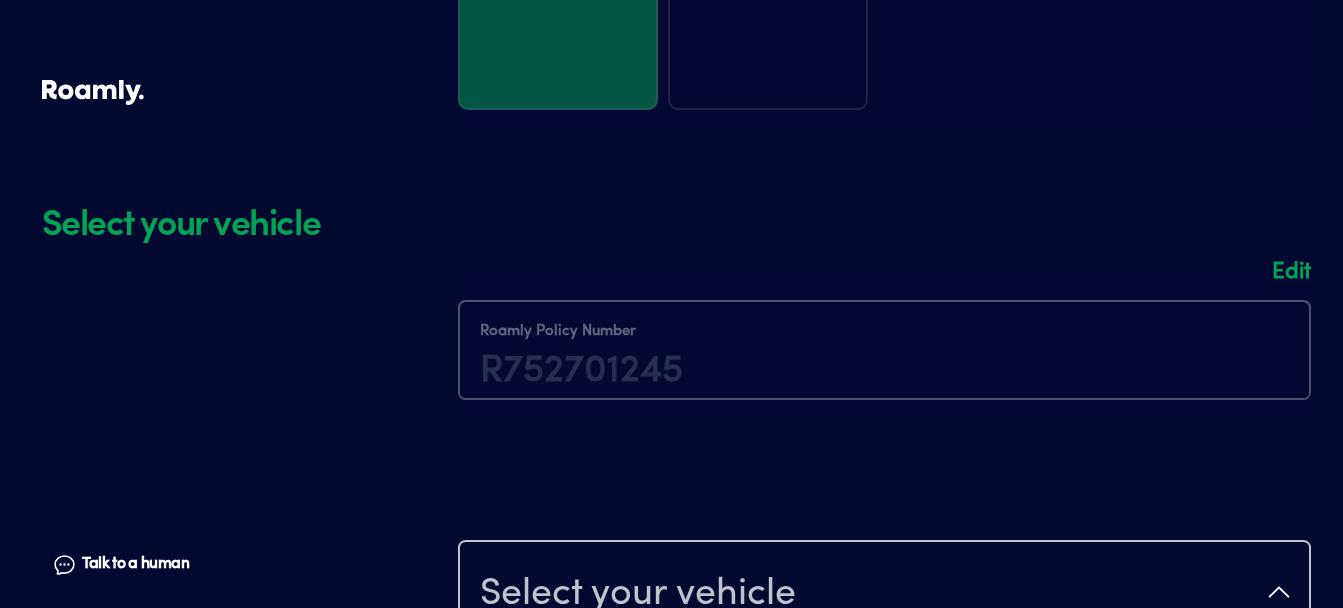 click on "Talk to a human" at bounding box center (135, 564) 